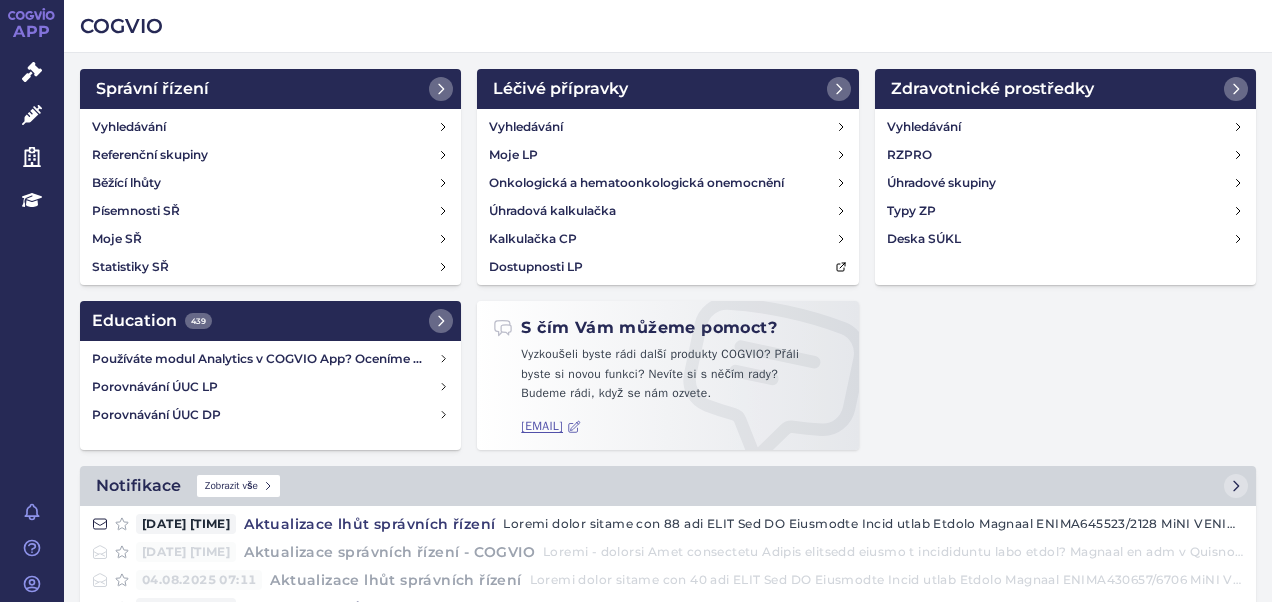 click 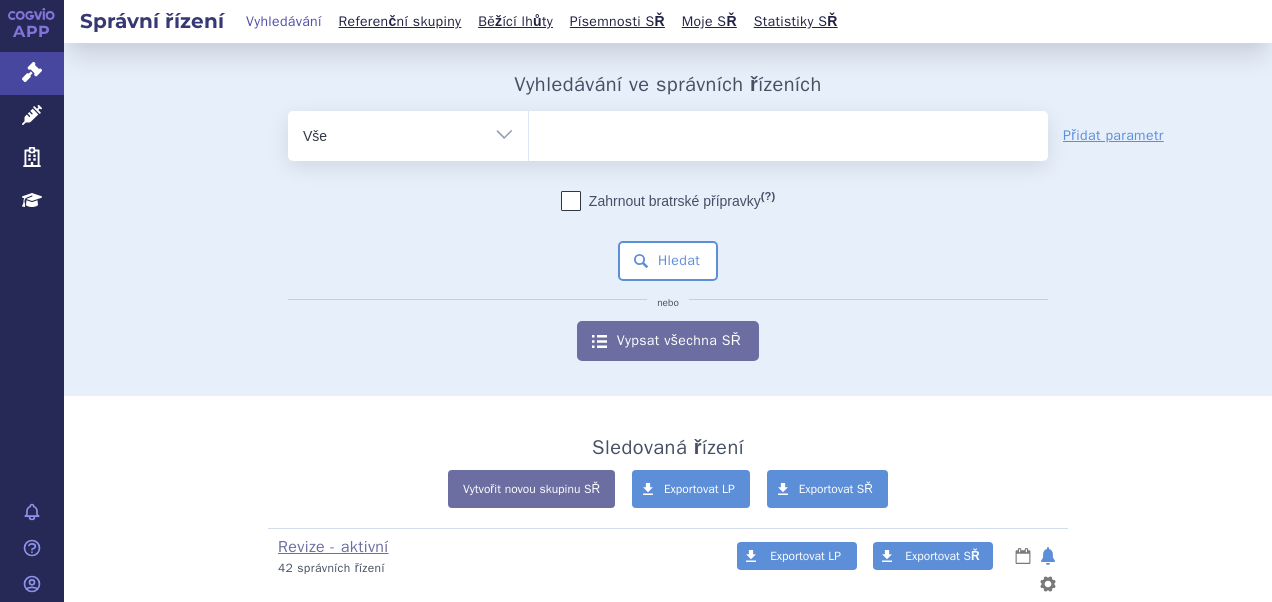 scroll, scrollTop: 0, scrollLeft: 0, axis: both 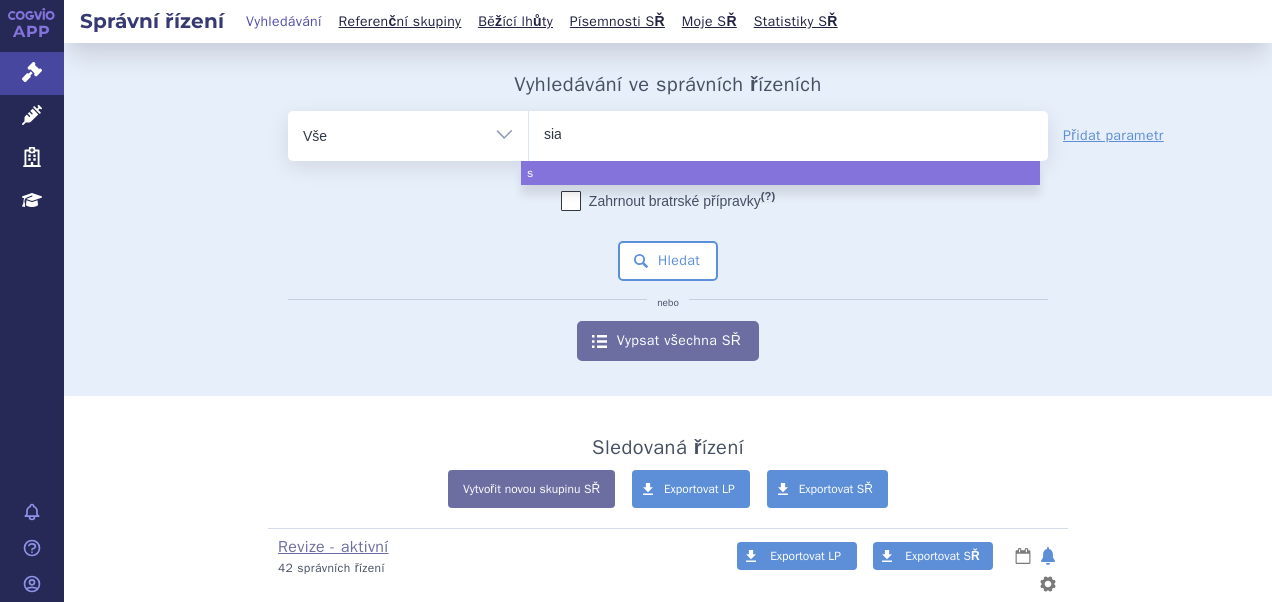 type on "sial" 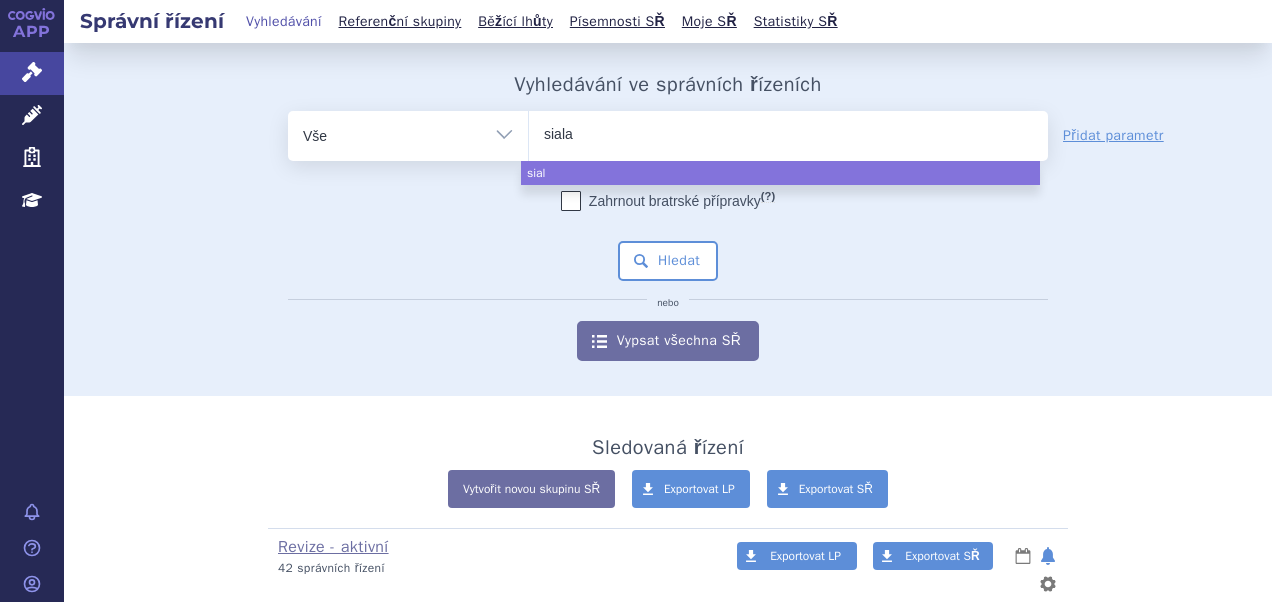 type on "sialan" 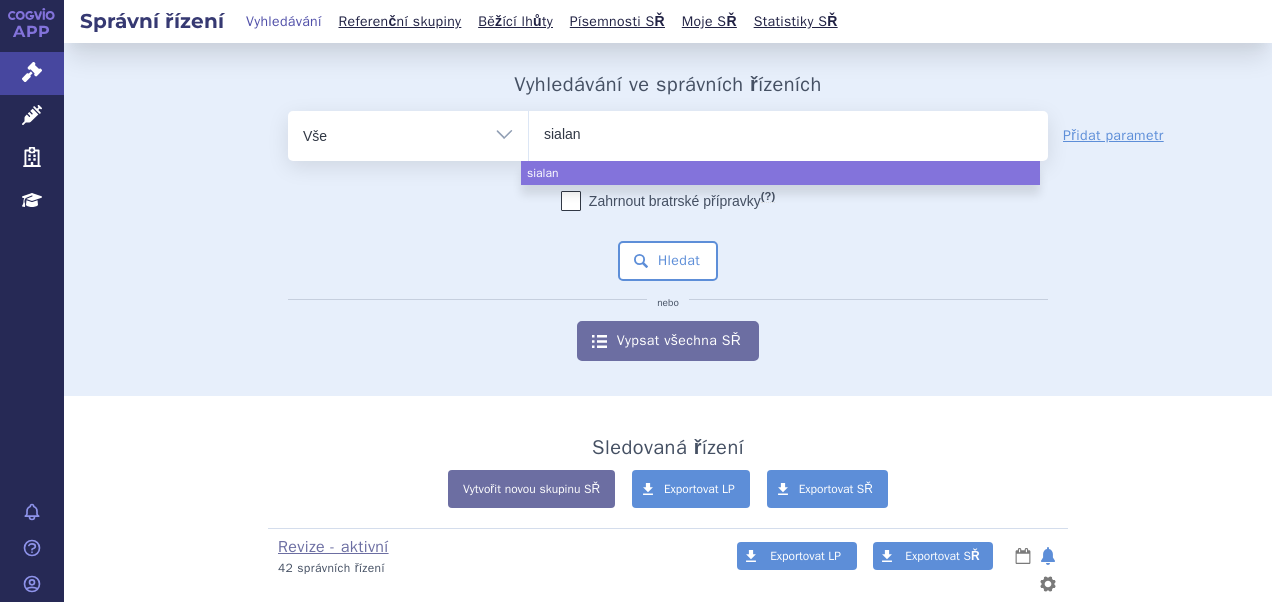 type on "sialana" 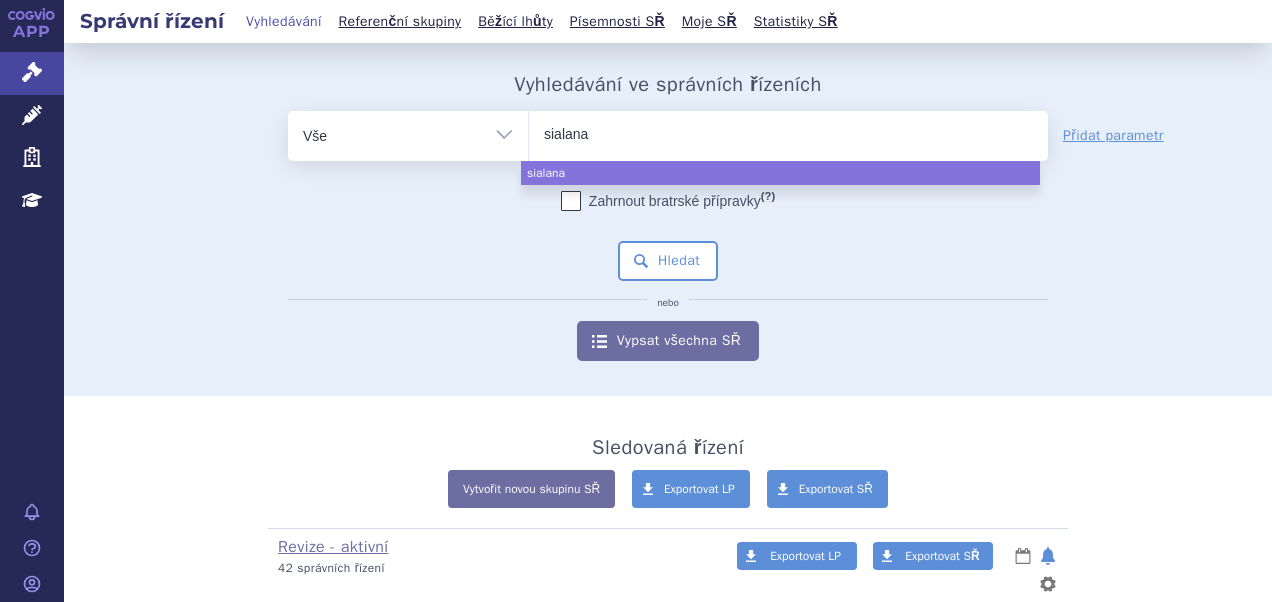 type on "sialanar" 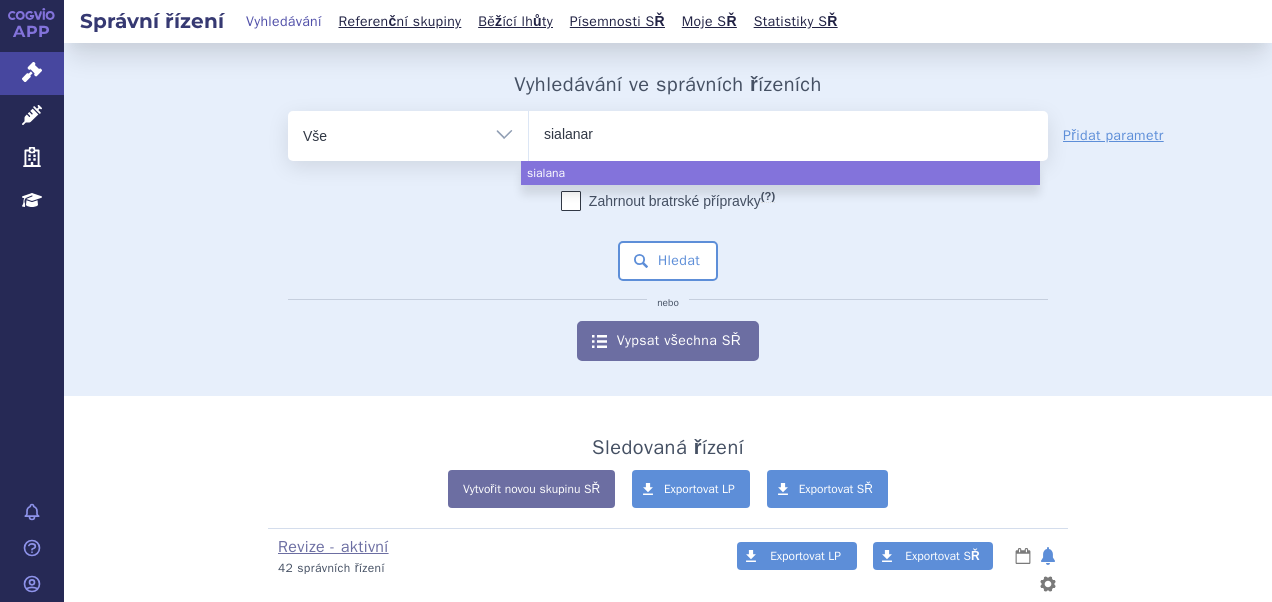 type 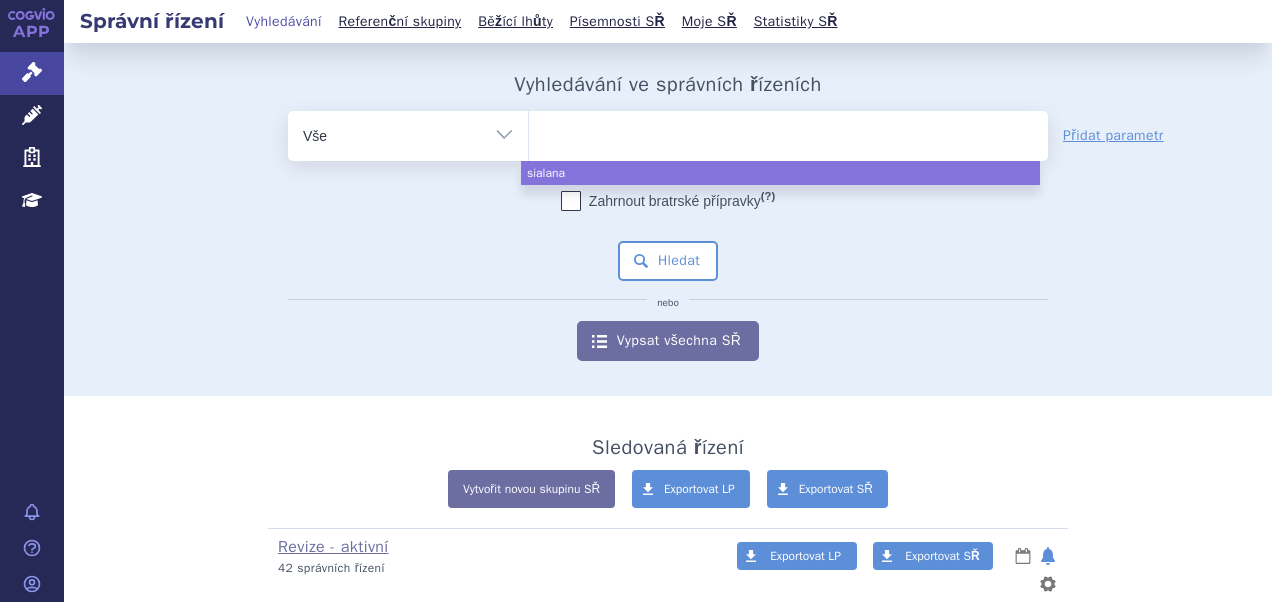 select on "sialanar" 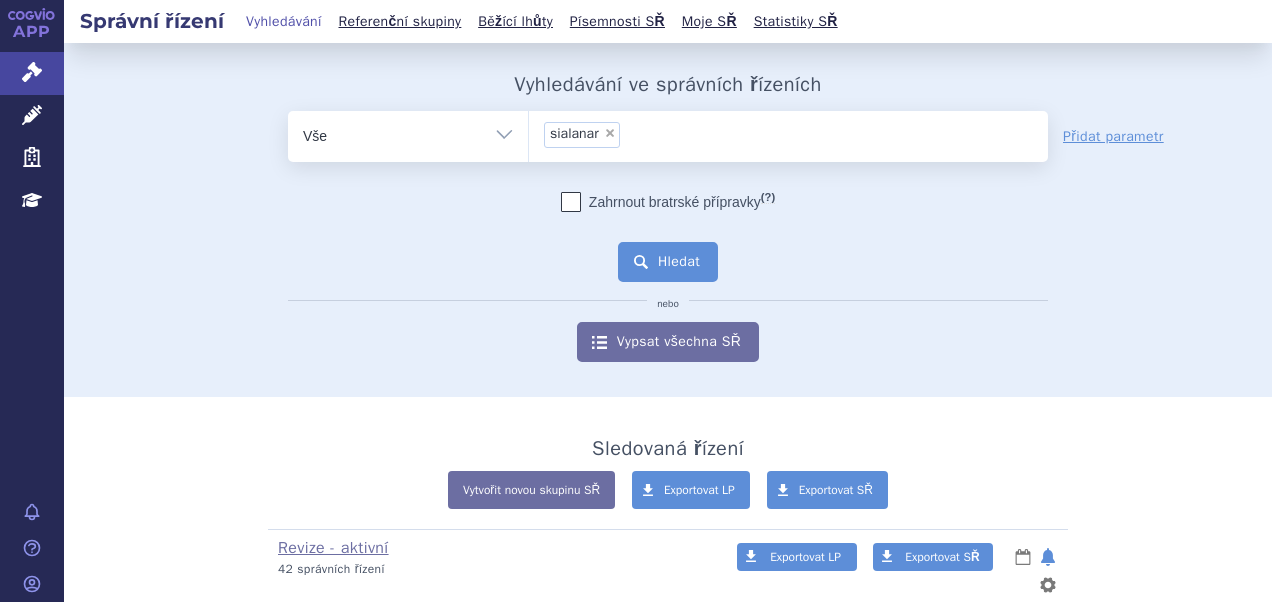 click on "Hledat" at bounding box center (668, 262) 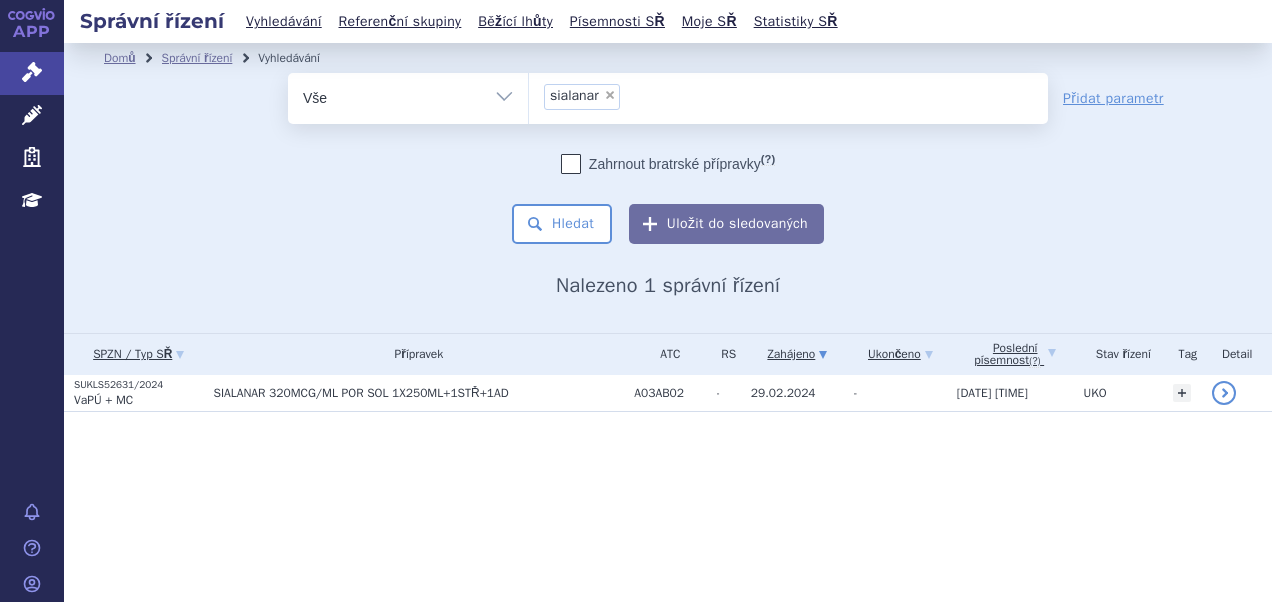 scroll, scrollTop: 0, scrollLeft: 0, axis: both 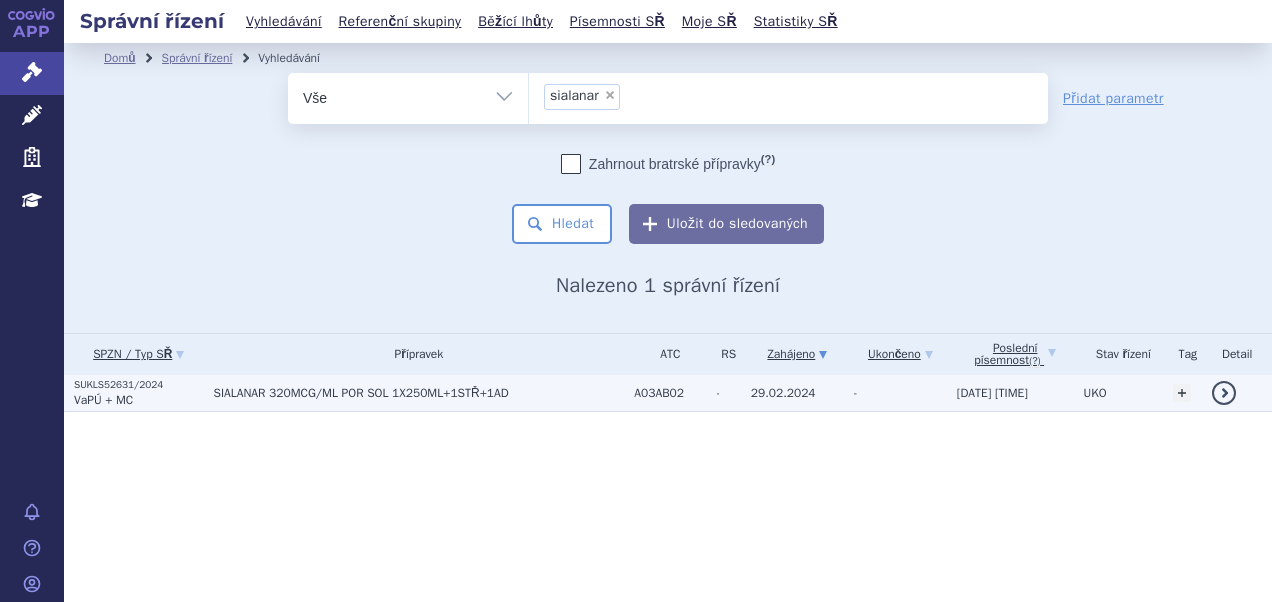 click on "SIALANAR 320MCG/ML POR SOL 1X250ML+1STŘ+1AD" at bounding box center [418, 393] 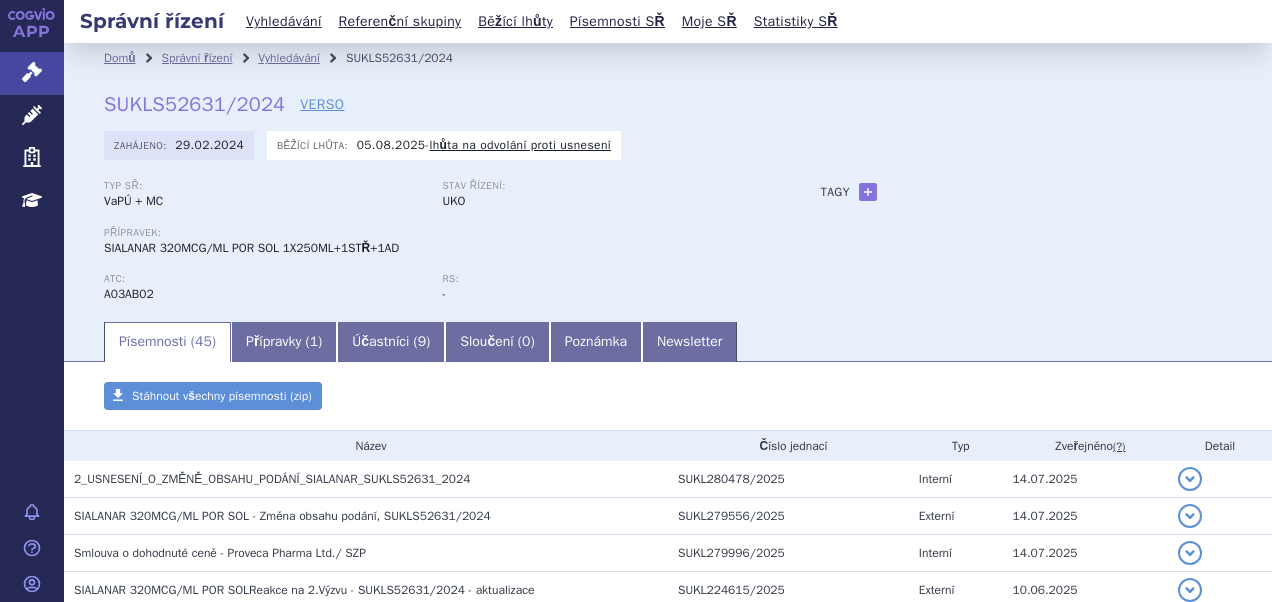 scroll, scrollTop: 0, scrollLeft: 0, axis: both 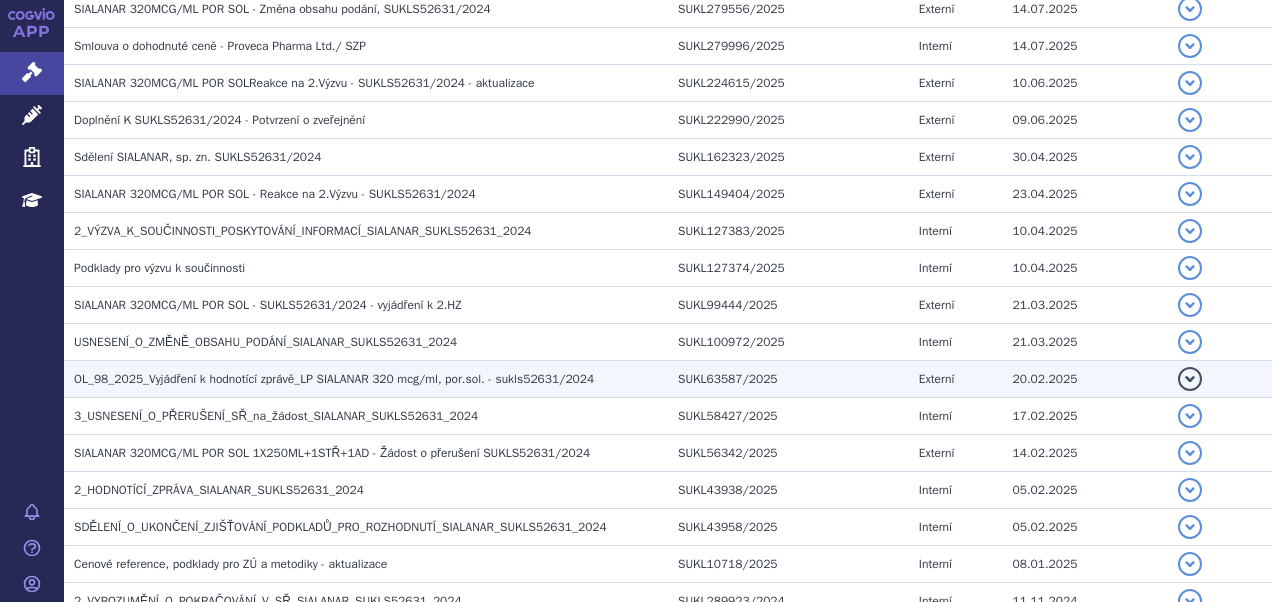 click on "OL_98_2025_Vyjádření k hodnotící zprávě_LP SIALANAR 320 mcg/ml, por.sol. - sukls52631/2024" at bounding box center (334, 379) 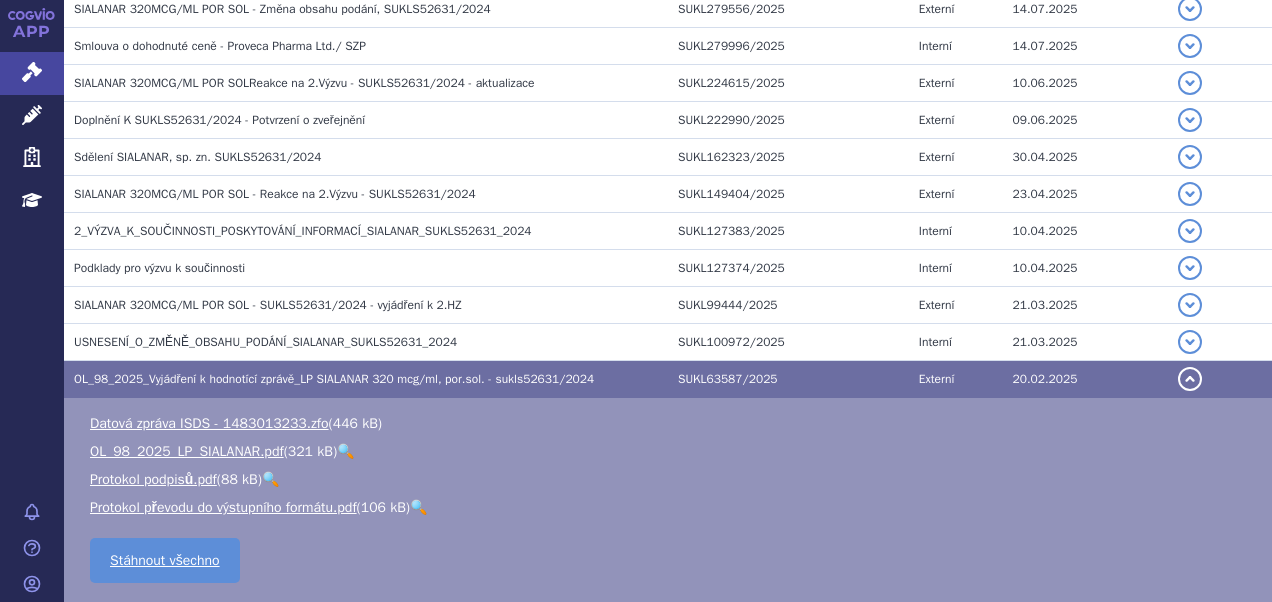 click on "🔍" at bounding box center (345, 451) 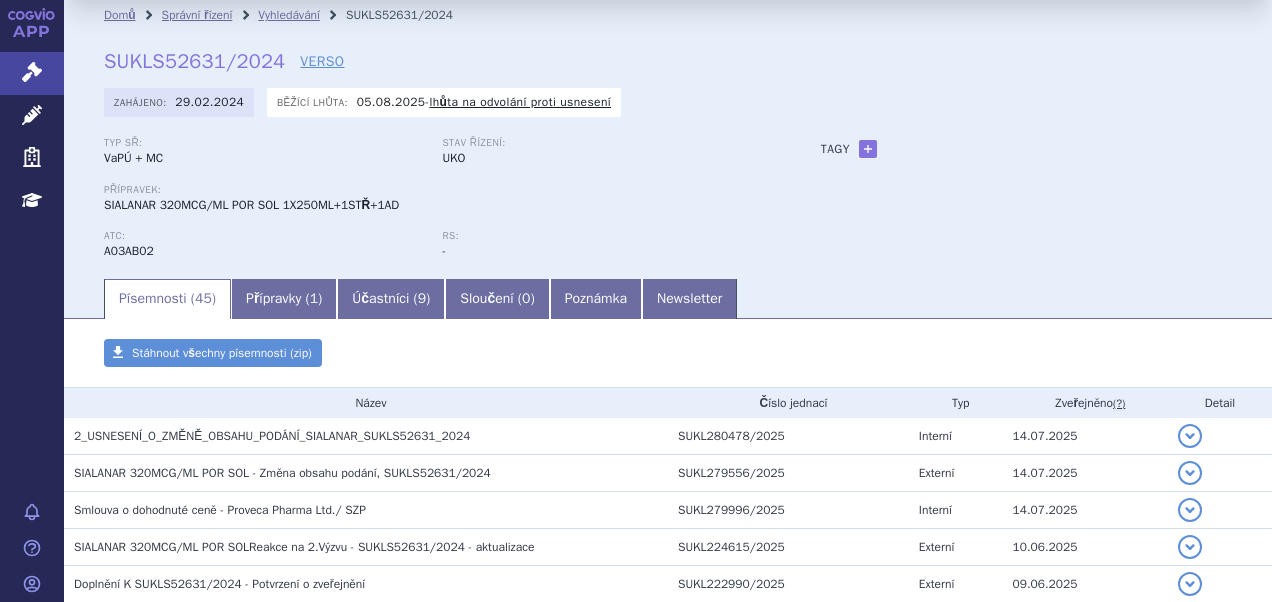 scroll, scrollTop: 0, scrollLeft: 0, axis: both 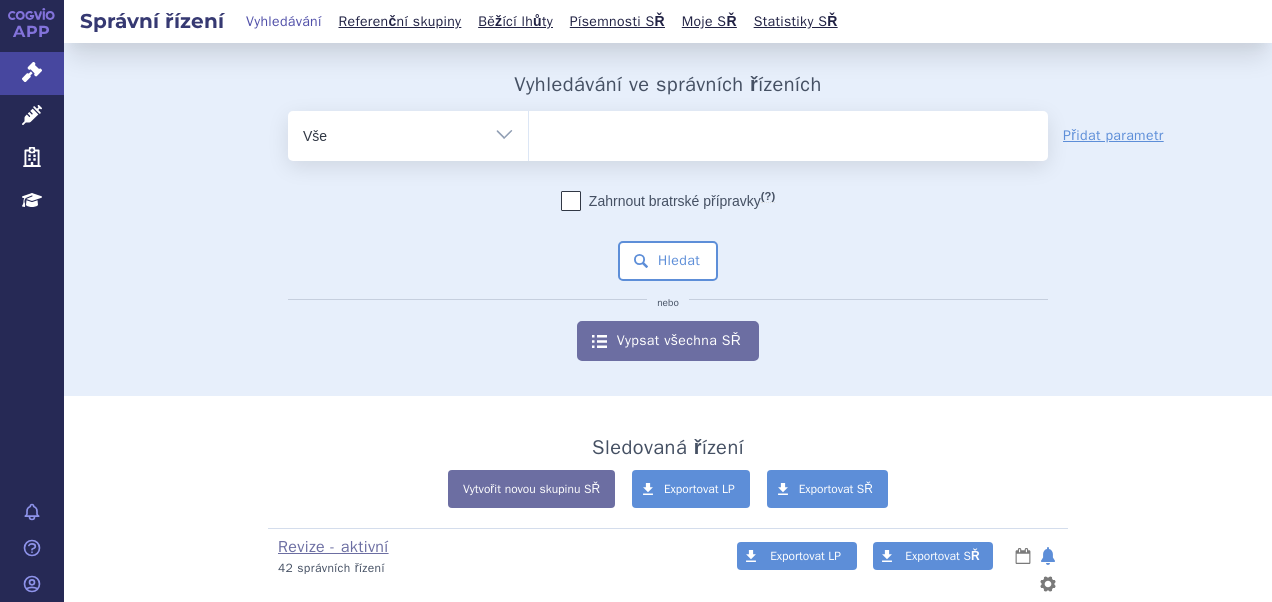 click at bounding box center (788, 132) 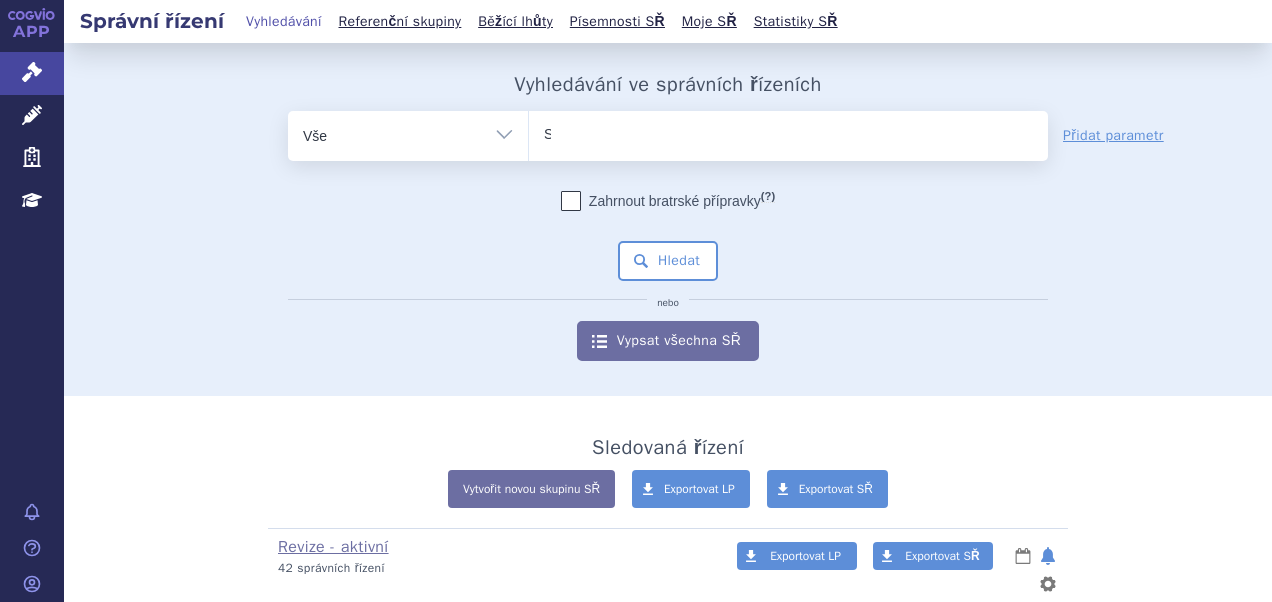 type 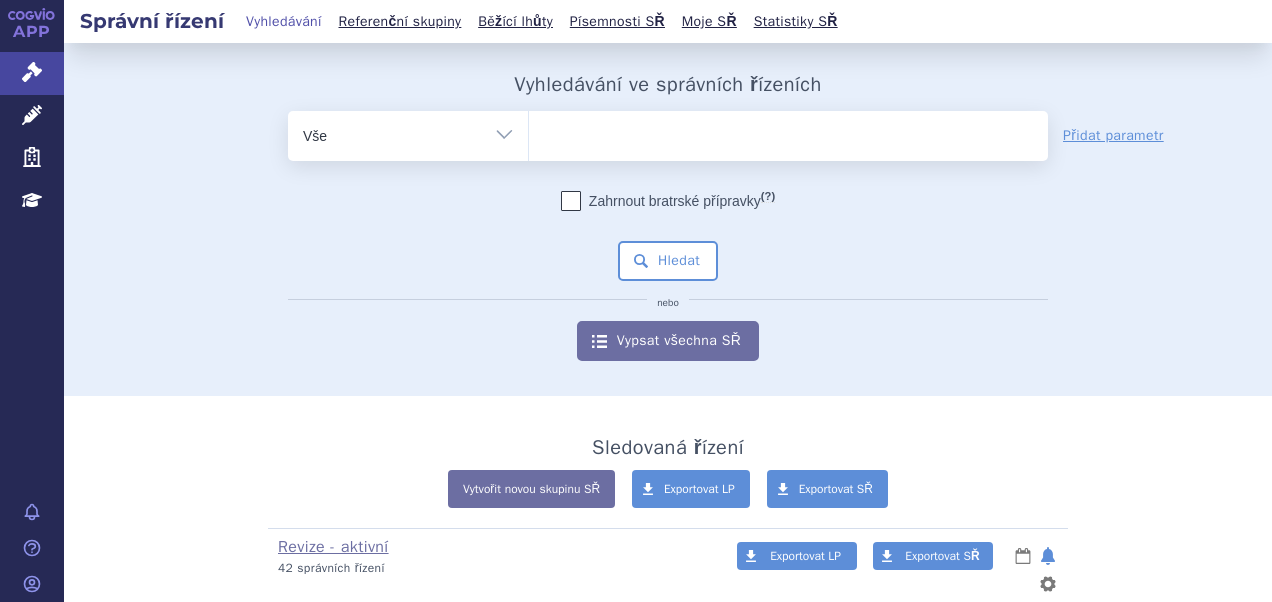 select on "SUKLS248177/2025" 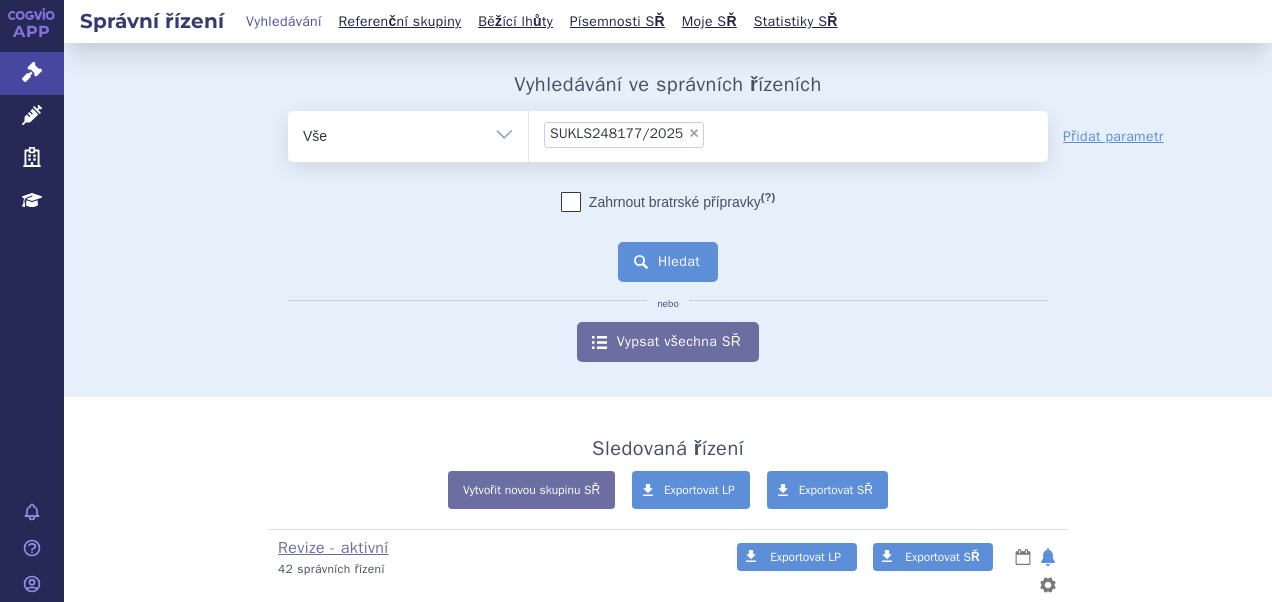 click on "Hledat" at bounding box center [668, 262] 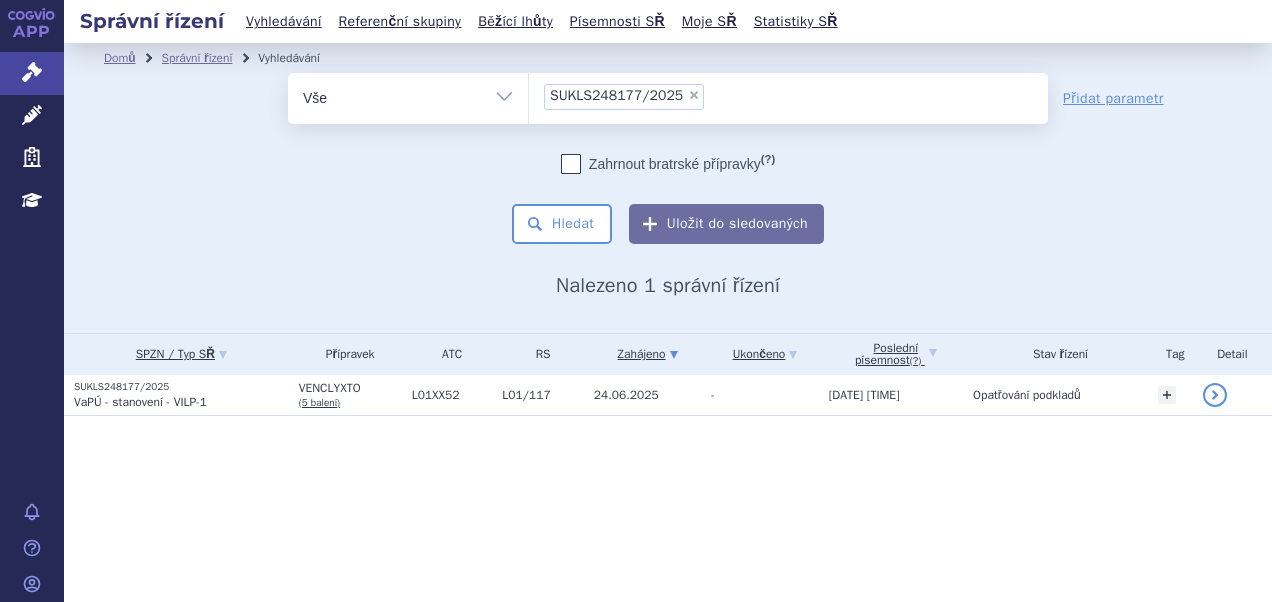 scroll, scrollTop: 0, scrollLeft: 0, axis: both 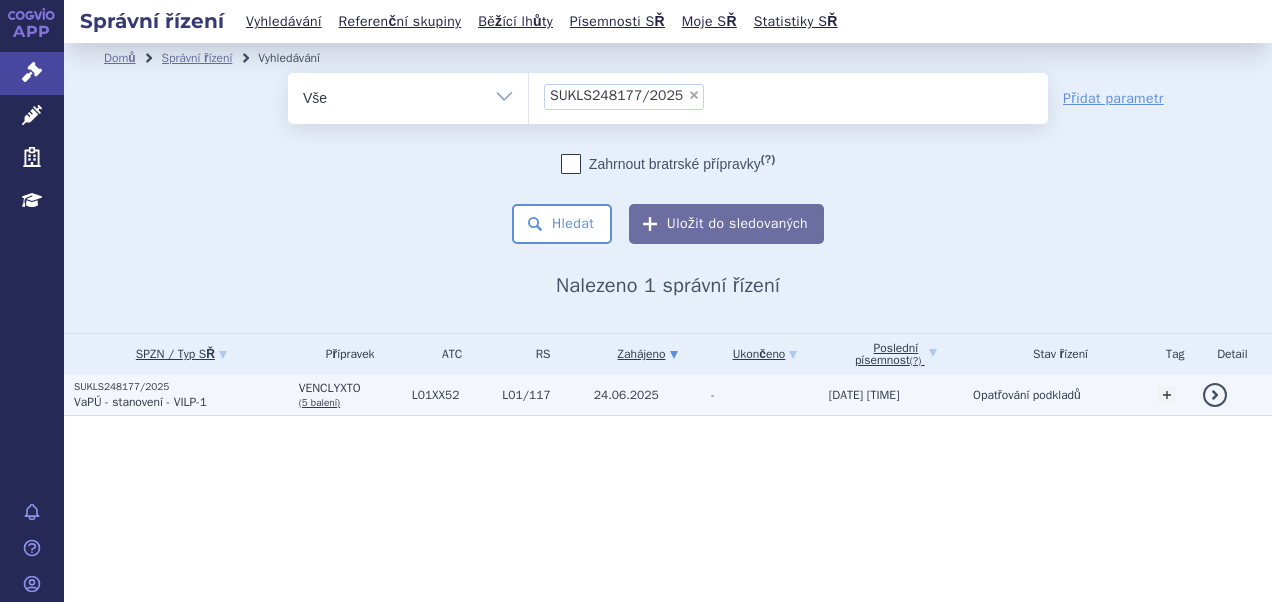 click on "VENCLYXTO" at bounding box center [350, 388] 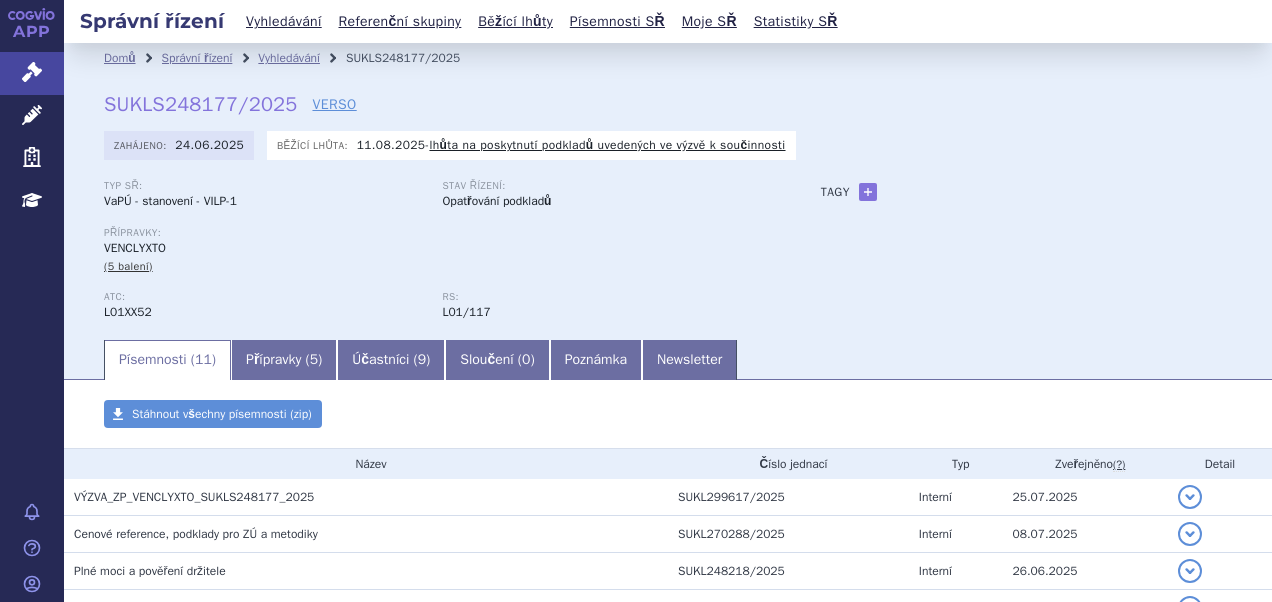 scroll, scrollTop: 0, scrollLeft: 0, axis: both 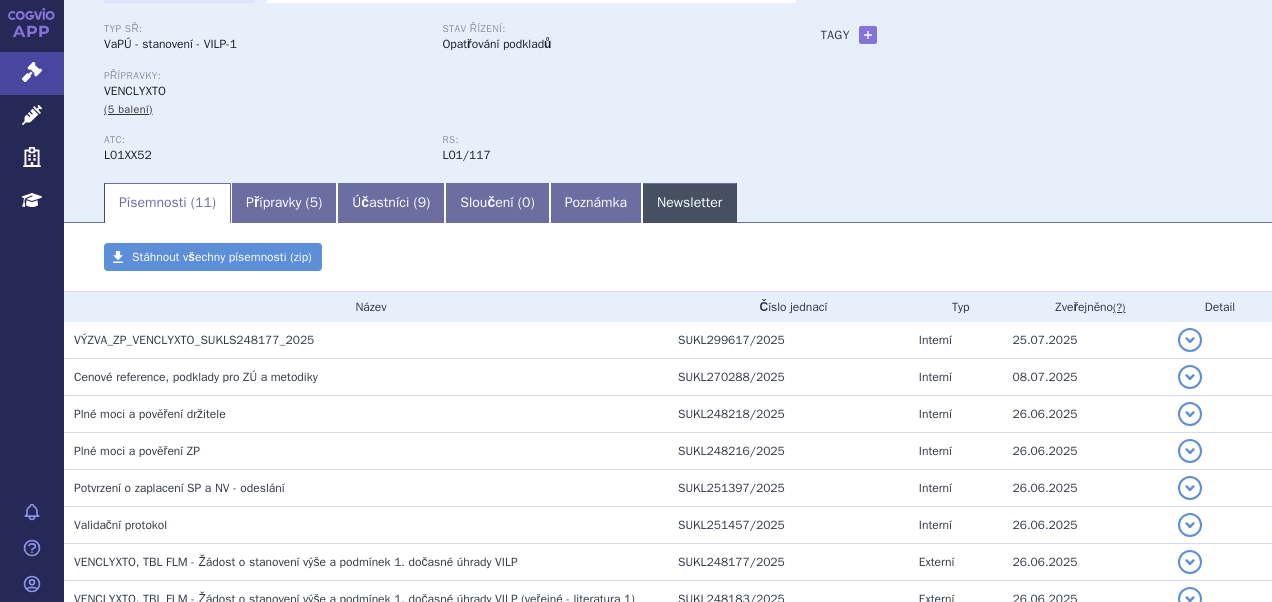 click on "Newsletter" at bounding box center (689, 203) 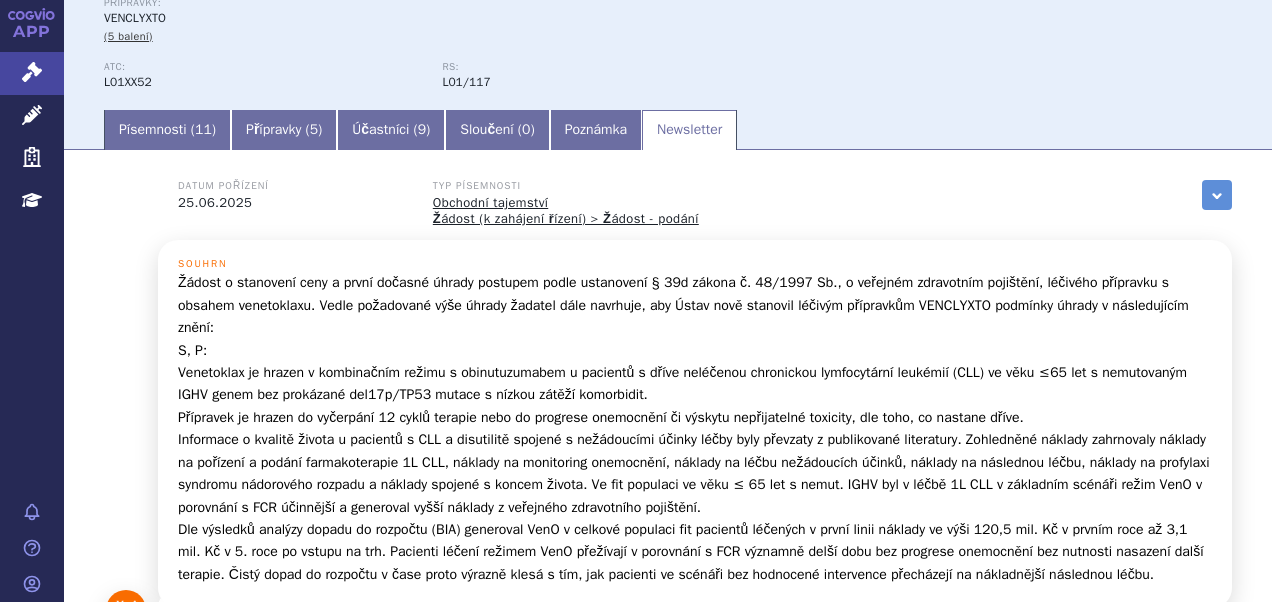 scroll, scrollTop: 218, scrollLeft: 0, axis: vertical 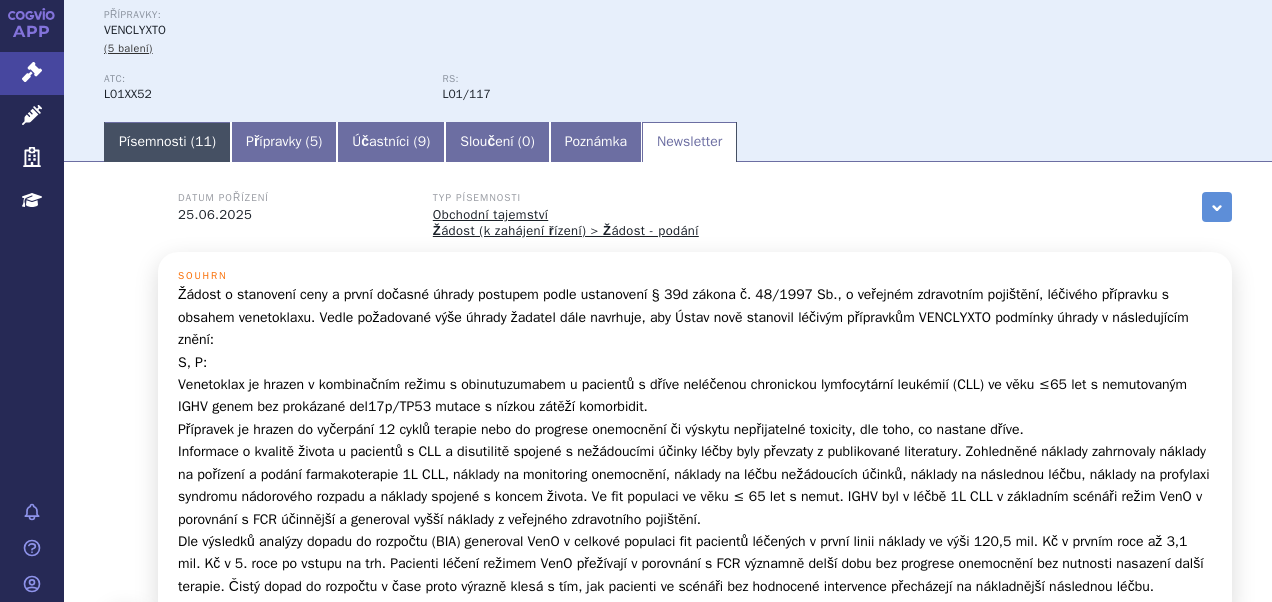 click on "Písemnosti ( 11 )" at bounding box center (167, 142) 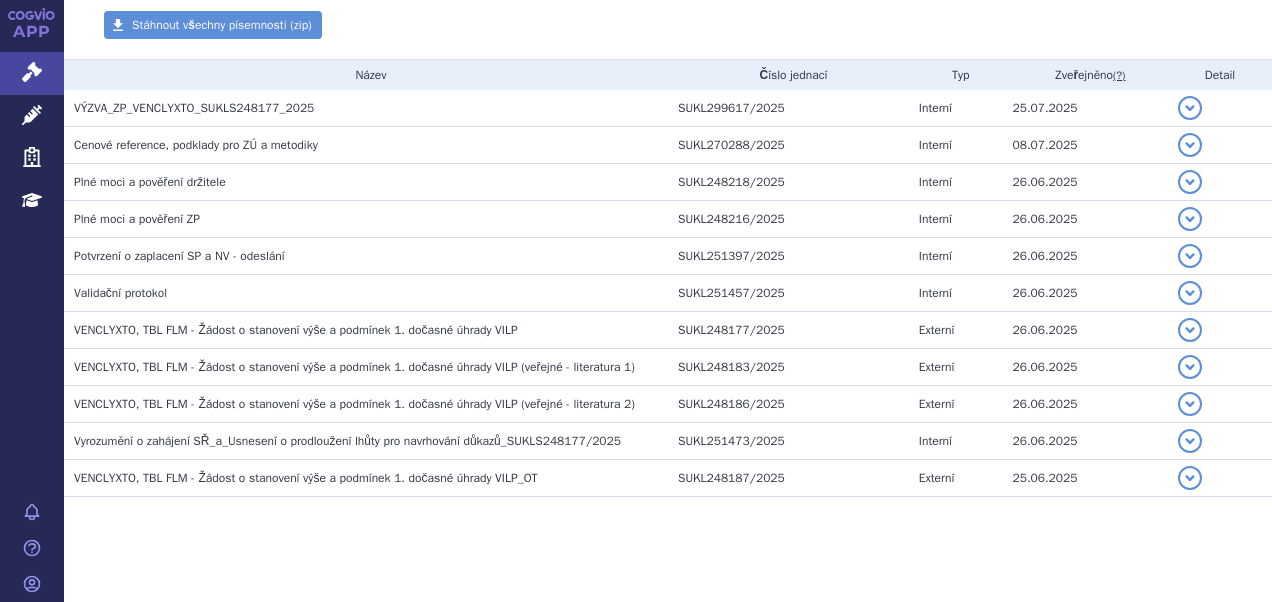 scroll, scrollTop: 402, scrollLeft: 0, axis: vertical 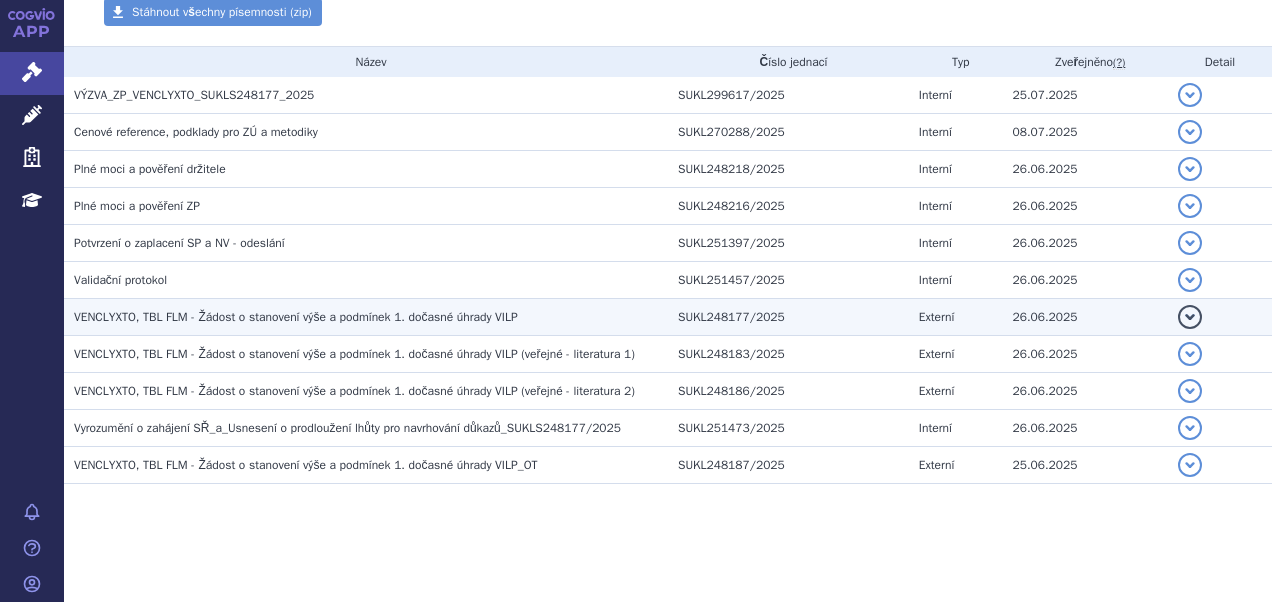 click on "VENCLYXTO, TBL FLM - Žádost o stanovení výše a podmínek 1. dočasné úhrady VILP" at bounding box center (296, 317) 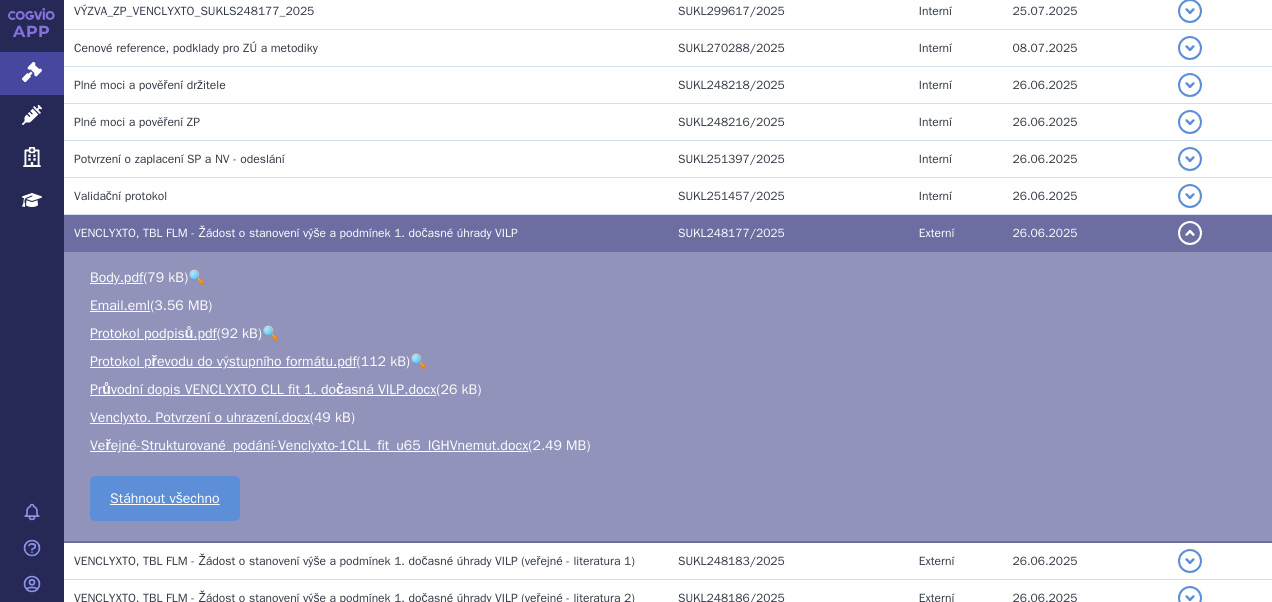 scroll, scrollTop: 488, scrollLeft: 0, axis: vertical 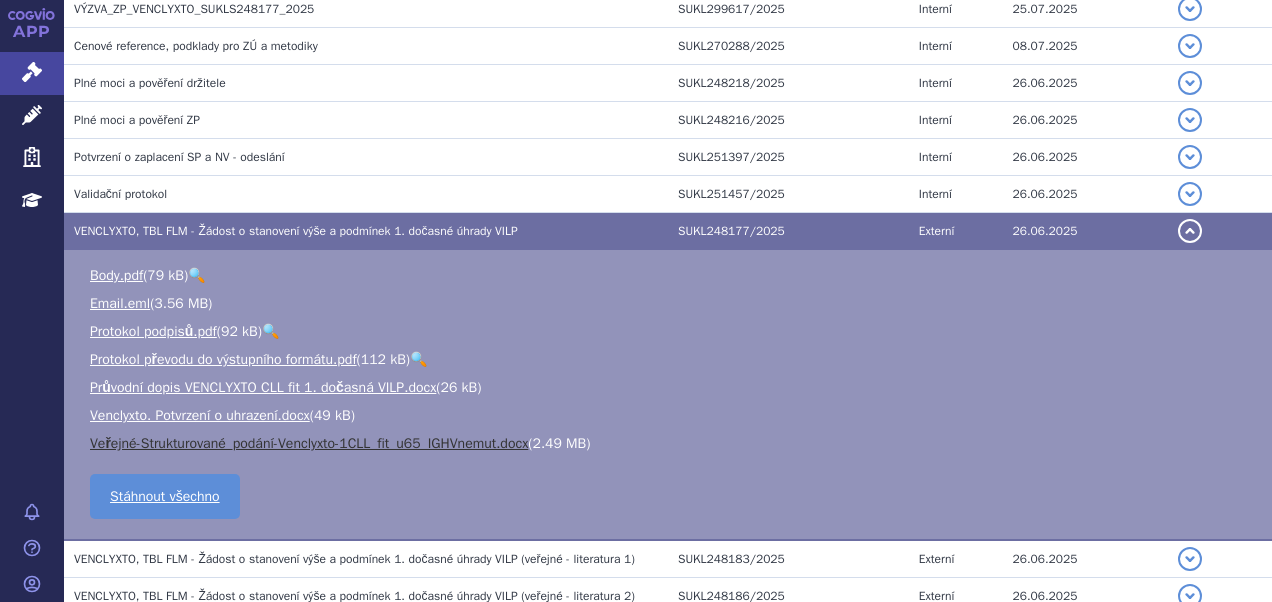 click on "Veřejné-Strukturované_podání-Venclyxto-1CLL_fit_u65_IGHVnemut.docx" at bounding box center [309, 443] 